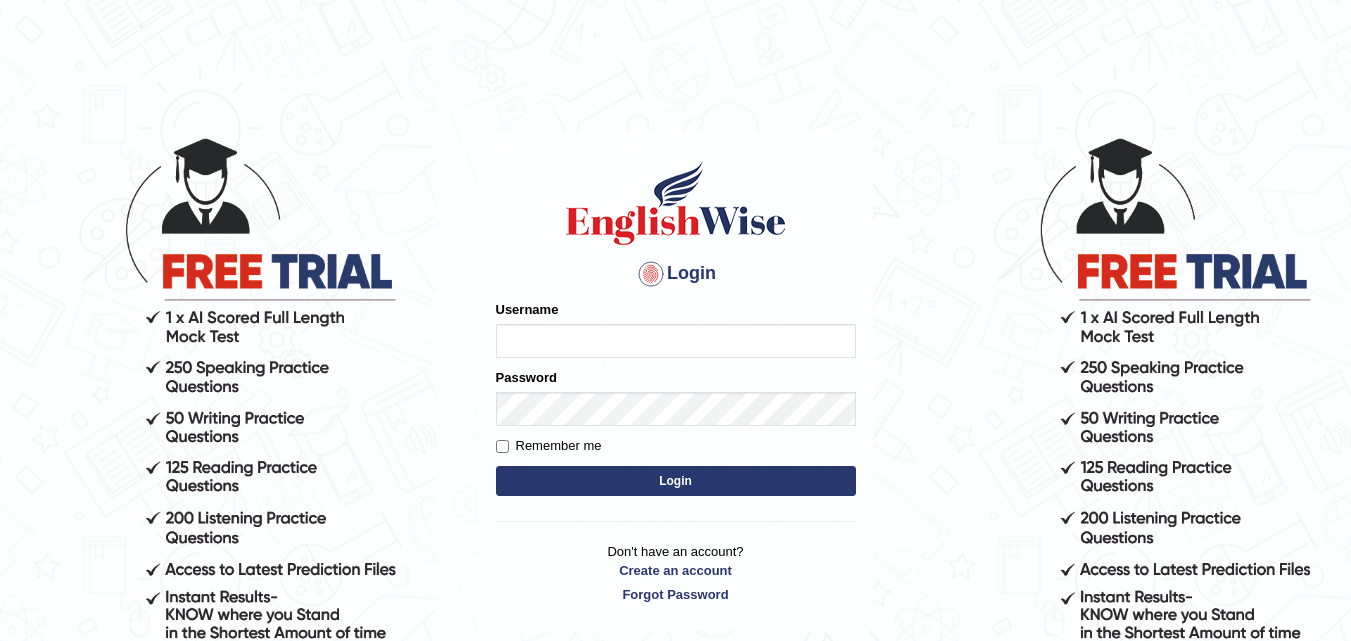 scroll, scrollTop: 0, scrollLeft: 0, axis: both 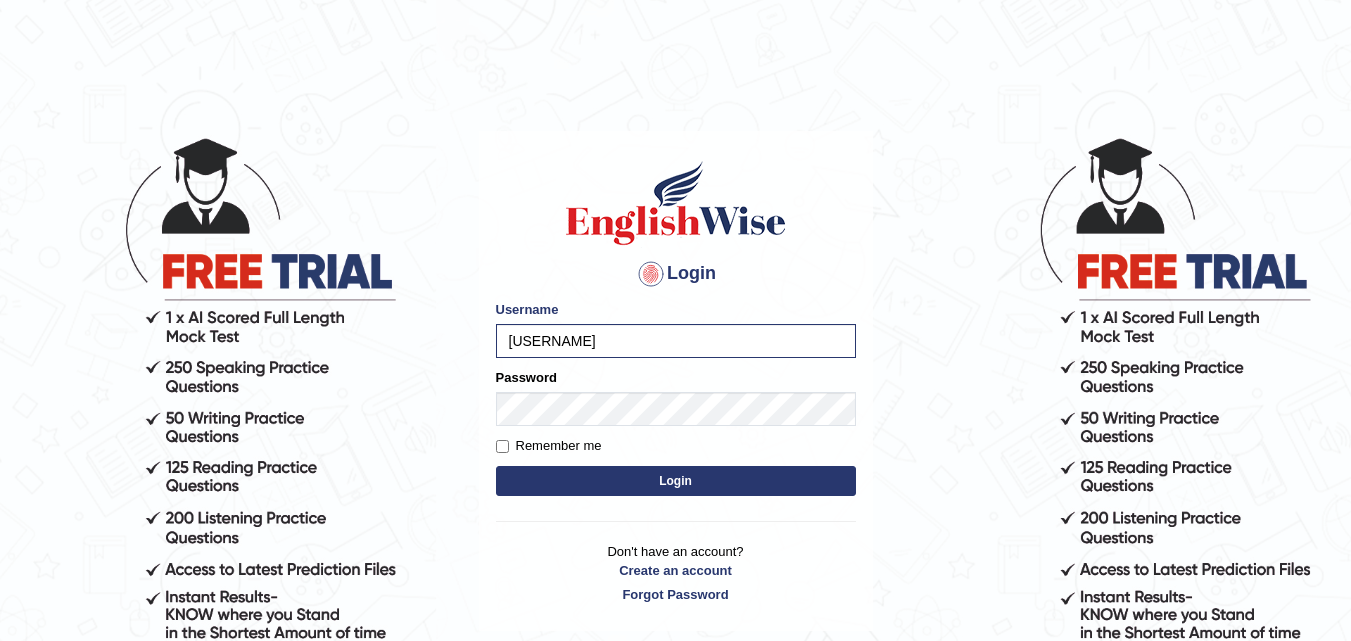 click on "Login" at bounding box center (676, 481) 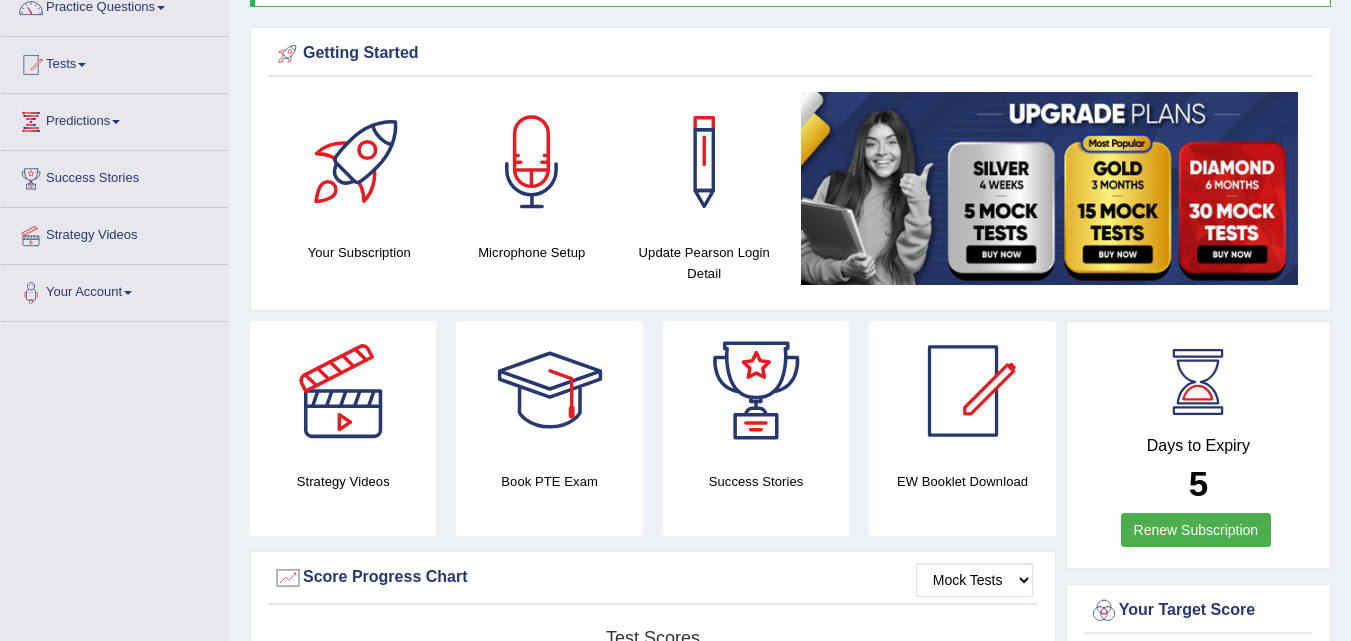 scroll, scrollTop: 177, scrollLeft: 0, axis: vertical 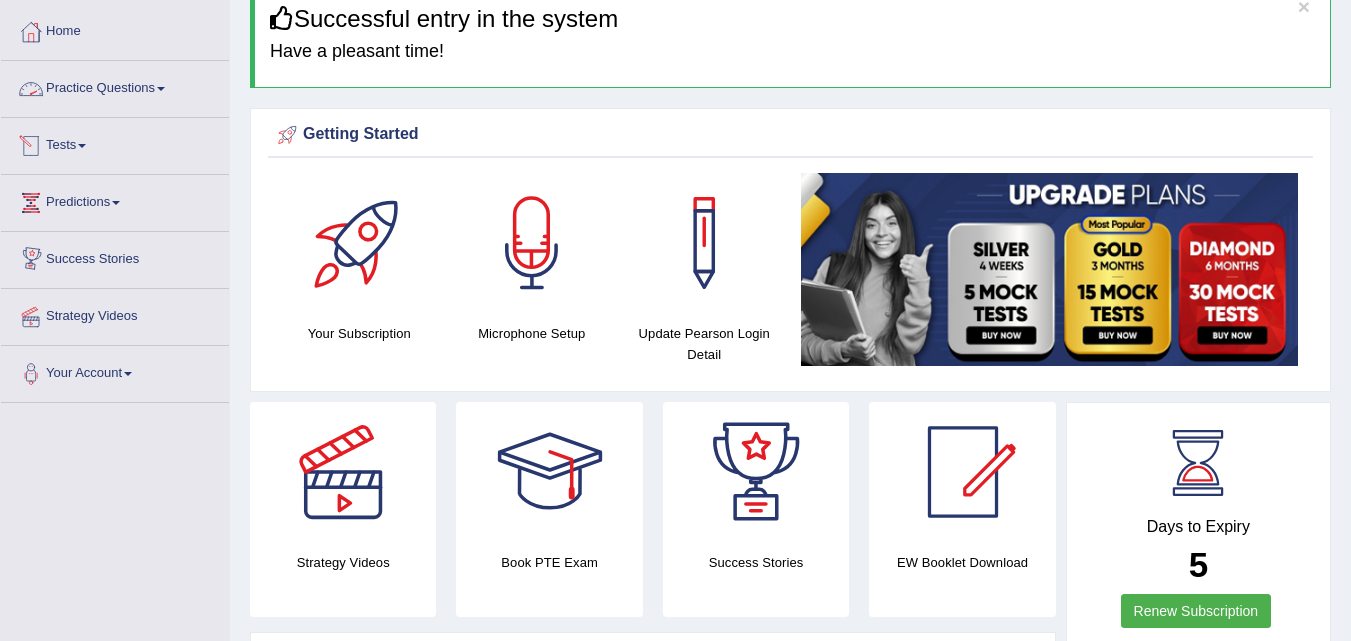 click on "Tests" at bounding box center (115, 143) 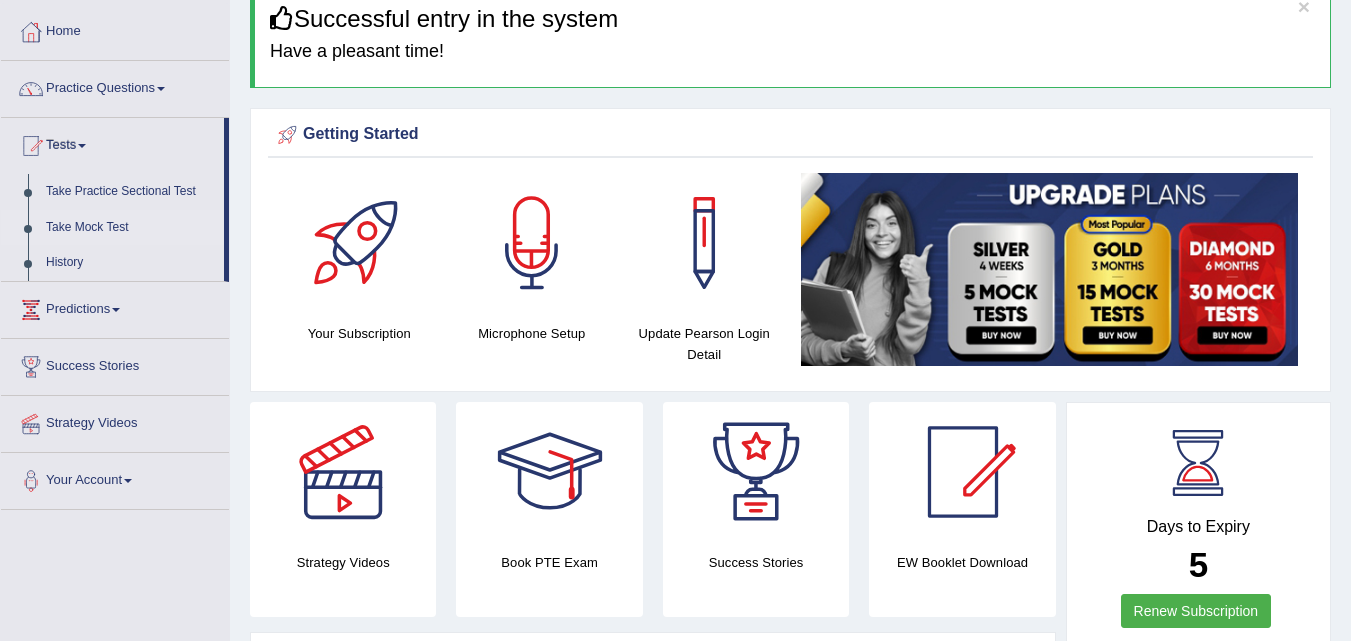 click on "Take Mock Test" at bounding box center [130, 228] 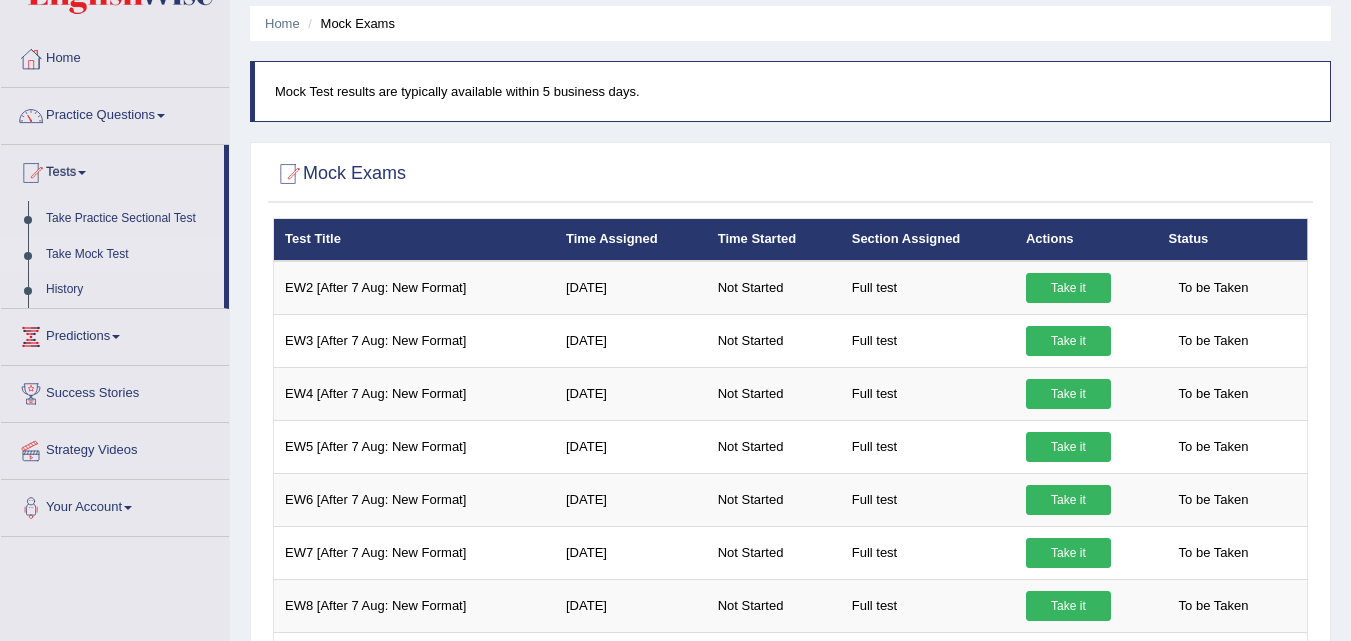 scroll, scrollTop: 91, scrollLeft: 0, axis: vertical 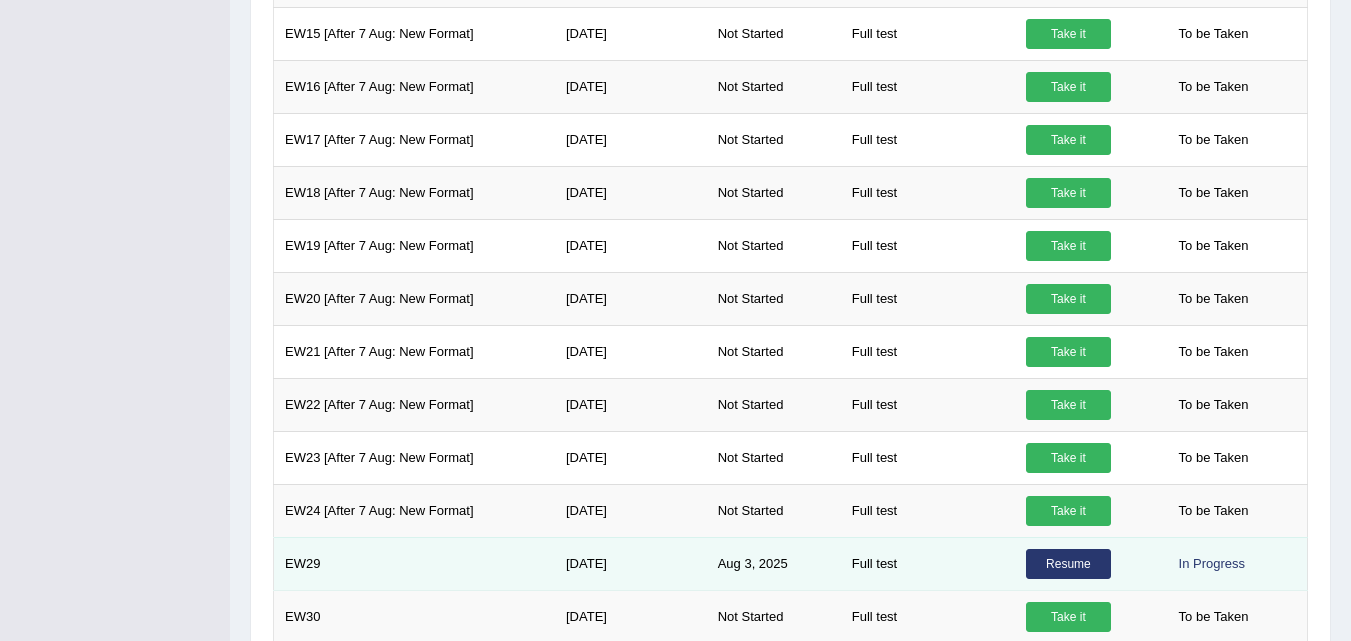 click on "Resume" at bounding box center [1068, 564] 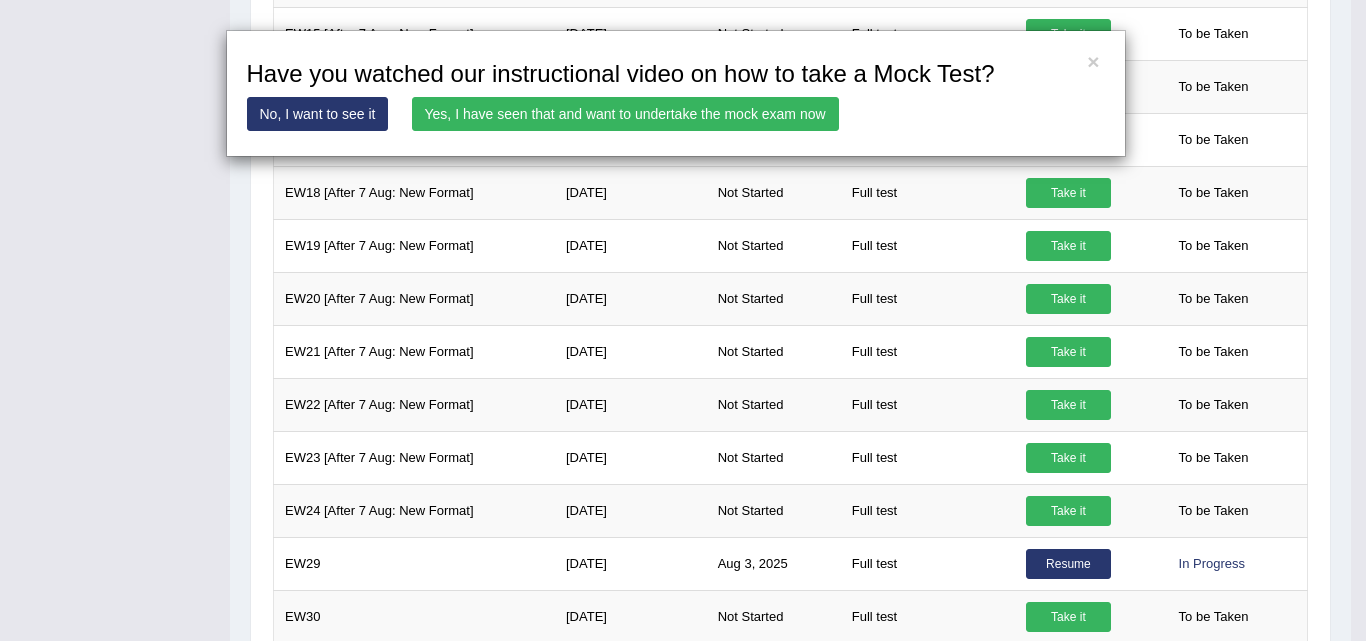 click on "Yes, I have seen that and want to undertake the mock exam now" at bounding box center (625, 114) 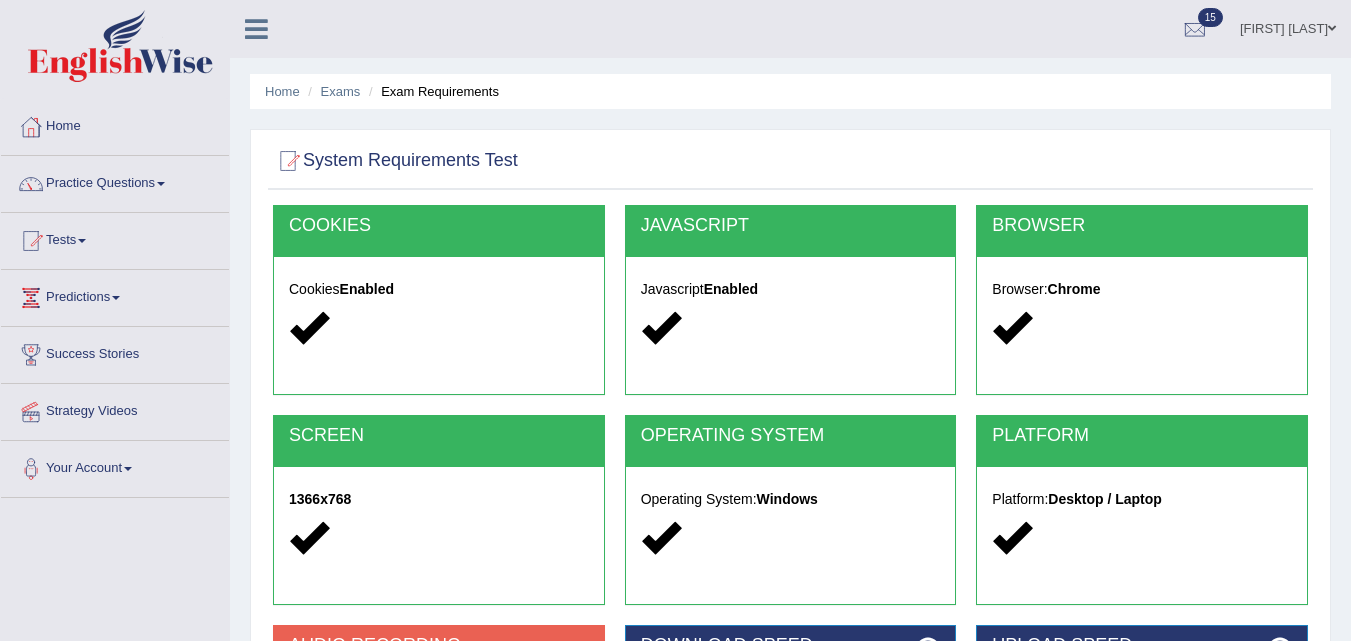 scroll, scrollTop: 0, scrollLeft: 0, axis: both 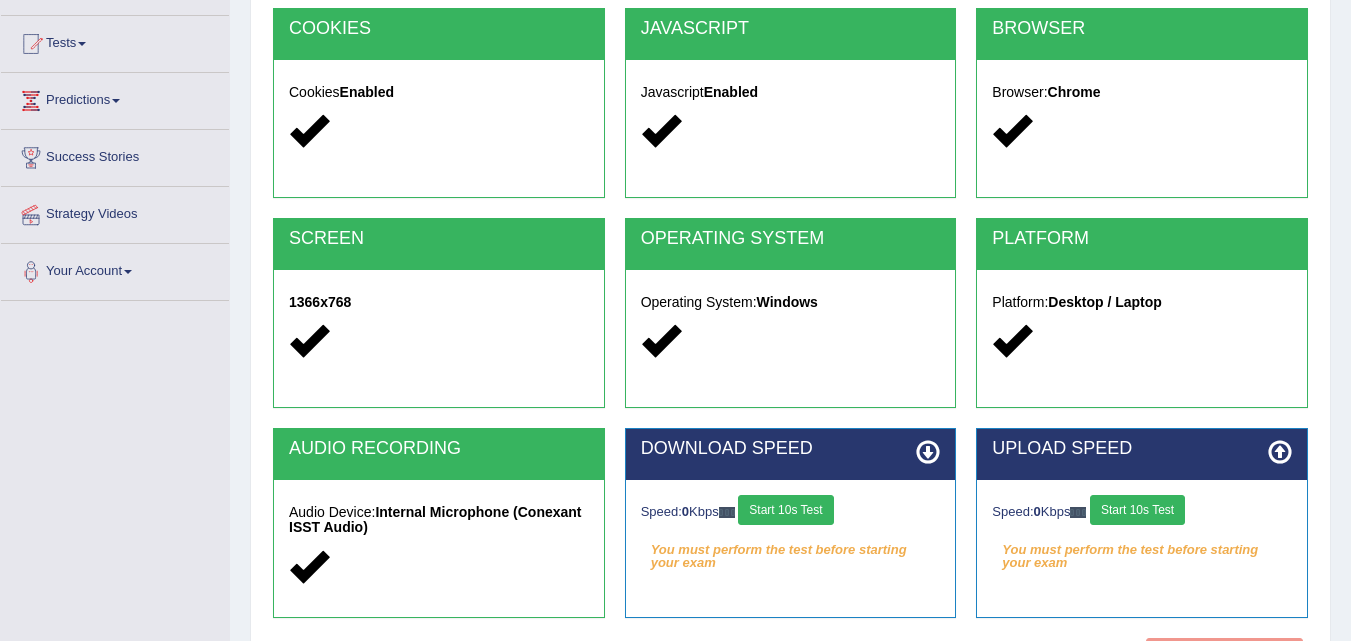 click at bounding box center [791, 131] 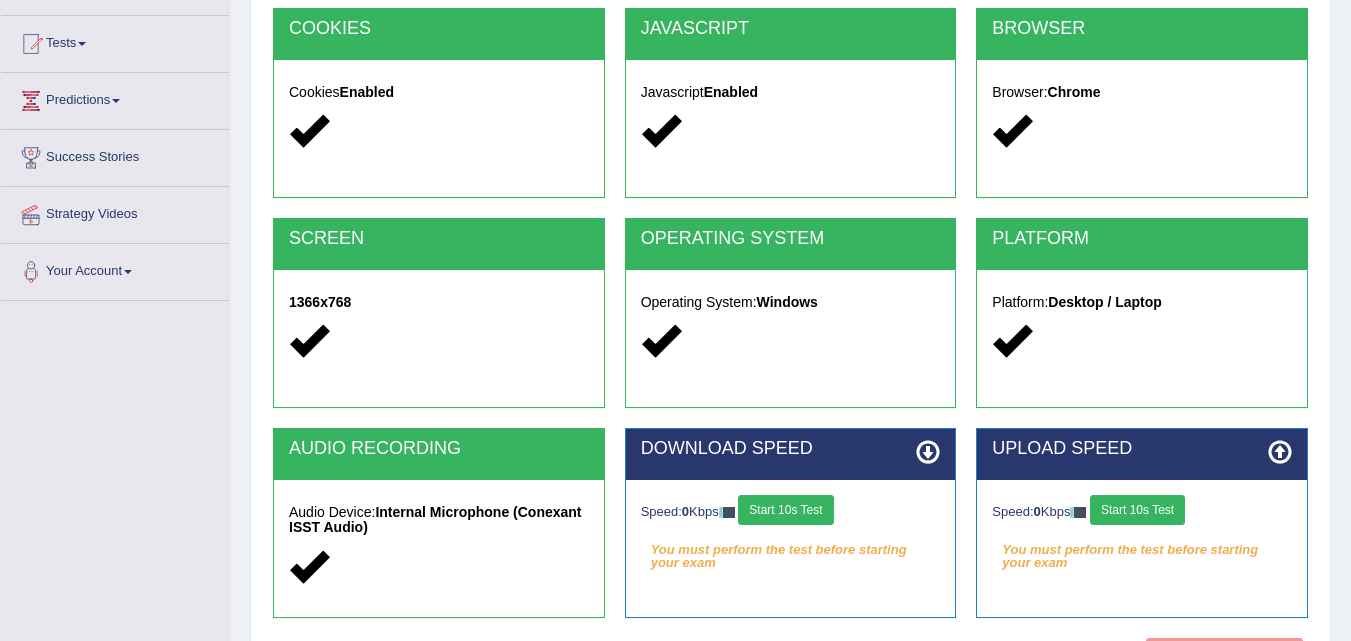 scroll, scrollTop: 223, scrollLeft: 0, axis: vertical 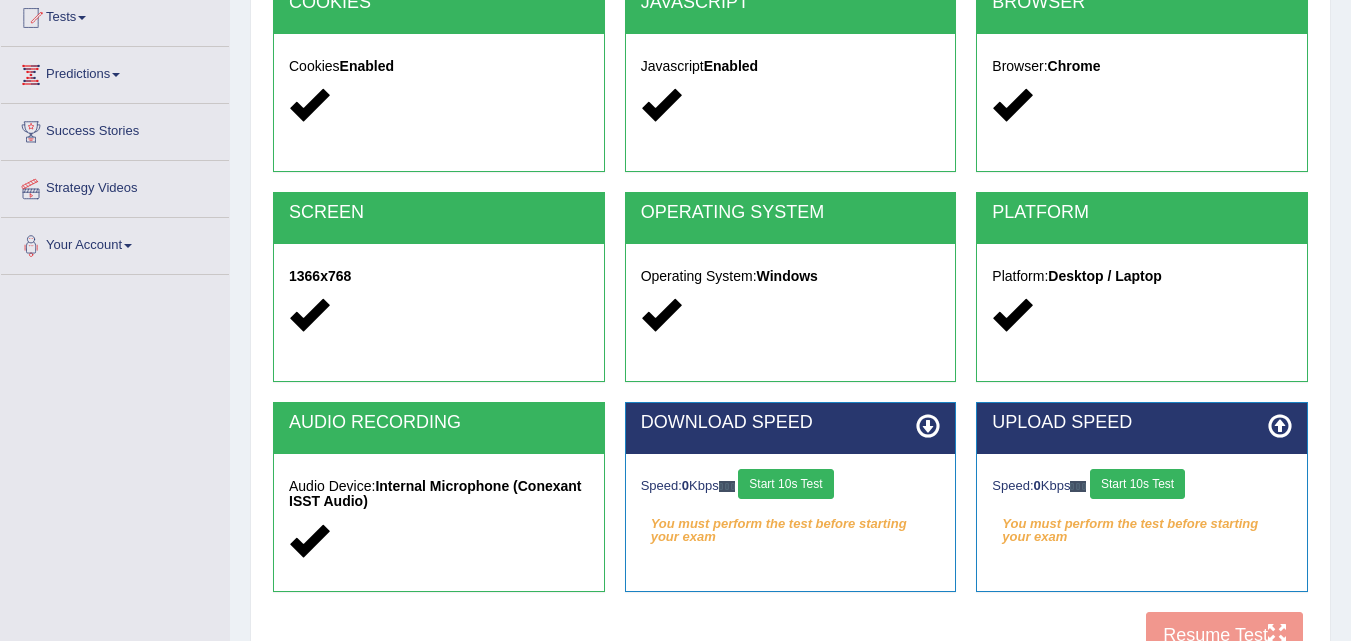click on "Start 10s Test" at bounding box center (785, 484) 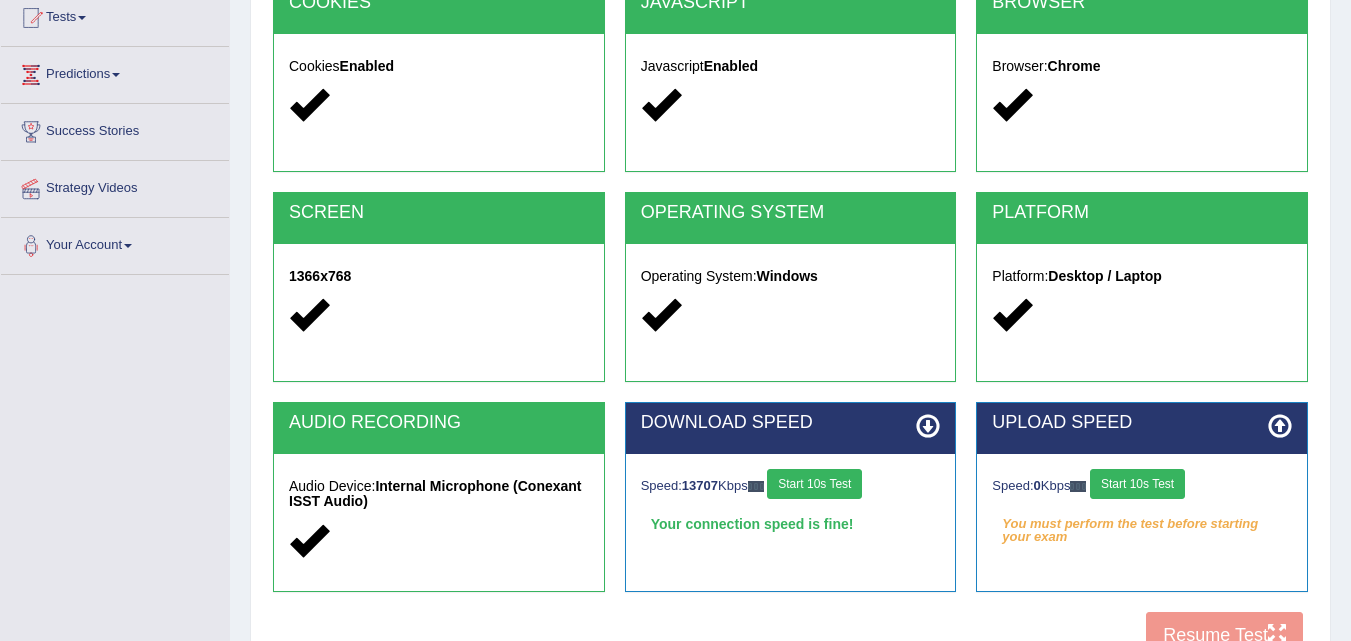 click on "Start 10s Test" at bounding box center [1137, 484] 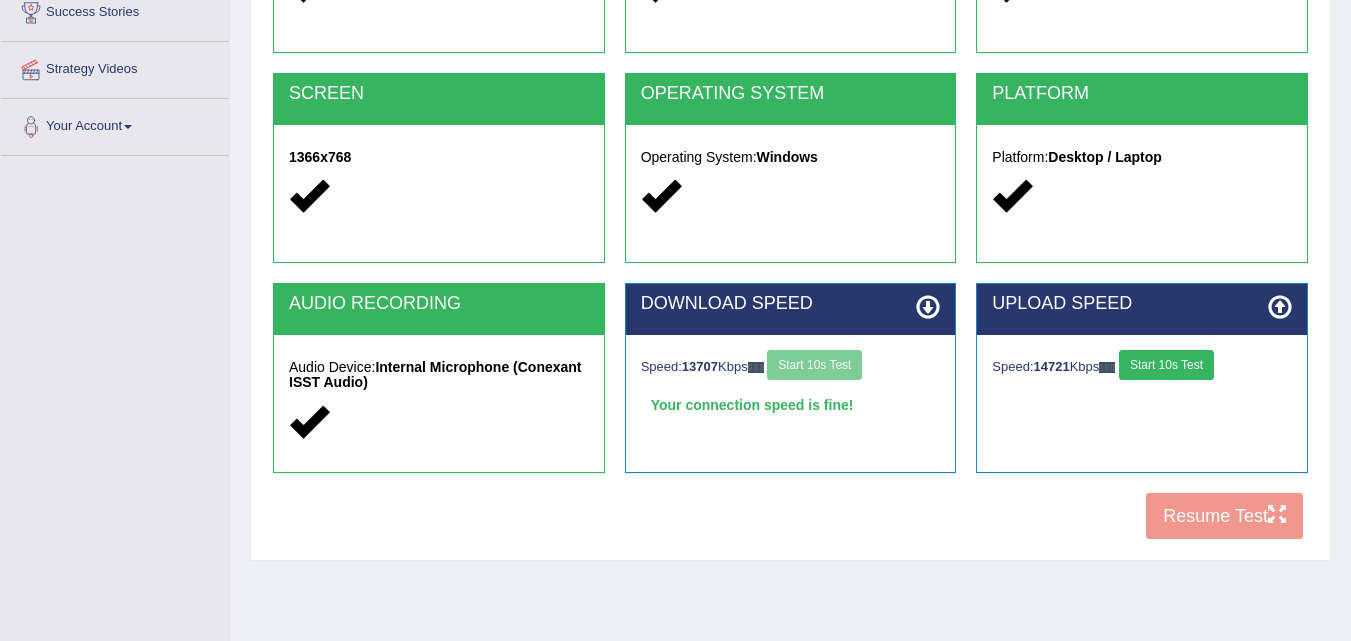 scroll, scrollTop: 409, scrollLeft: 0, axis: vertical 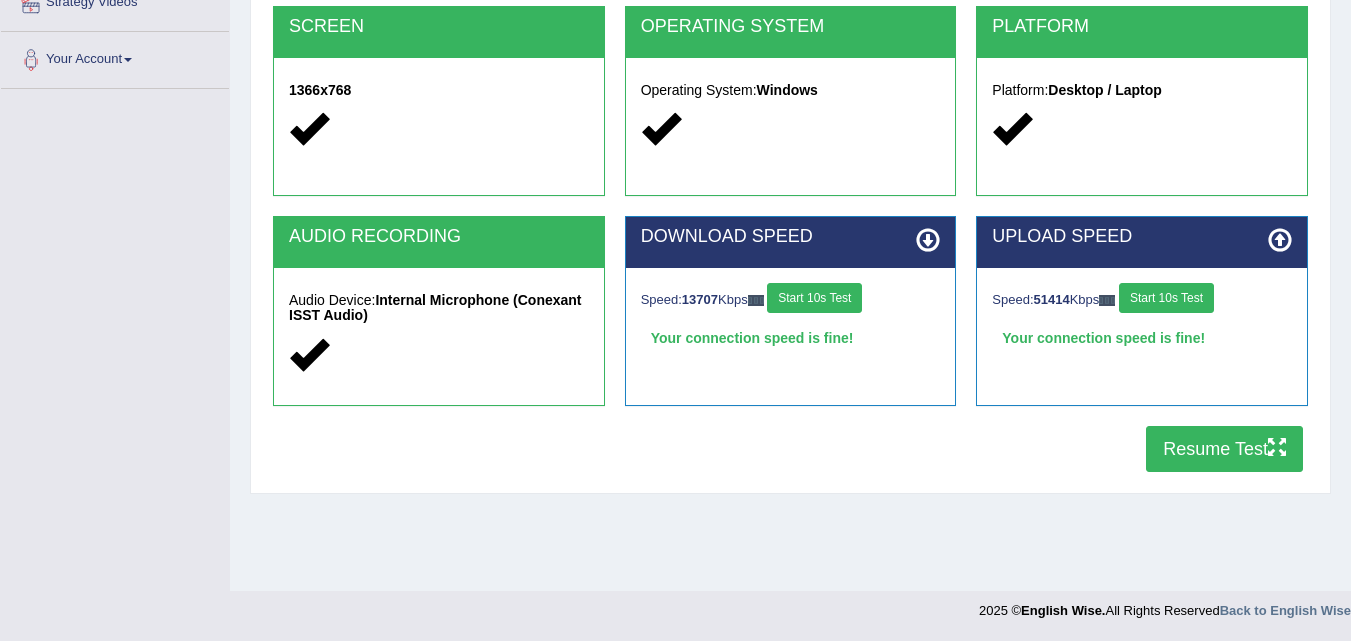 click on "Resume Test" at bounding box center (1224, 449) 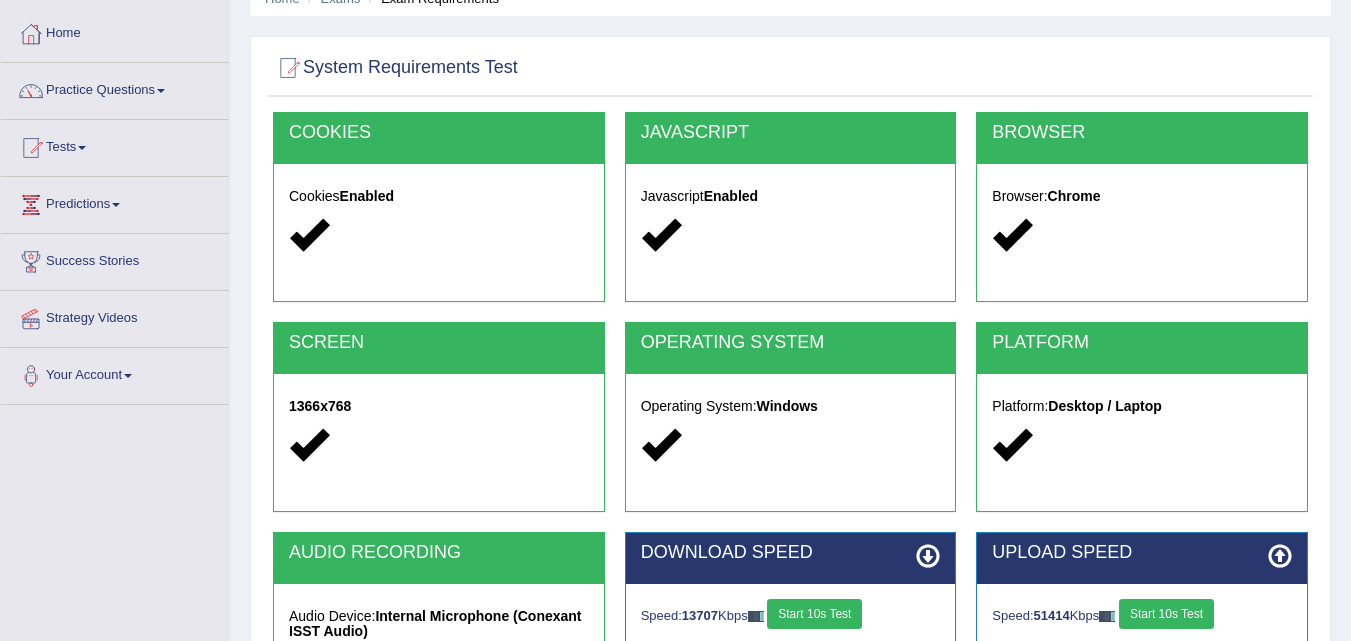 scroll, scrollTop: 0, scrollLeft: 0, axis: both 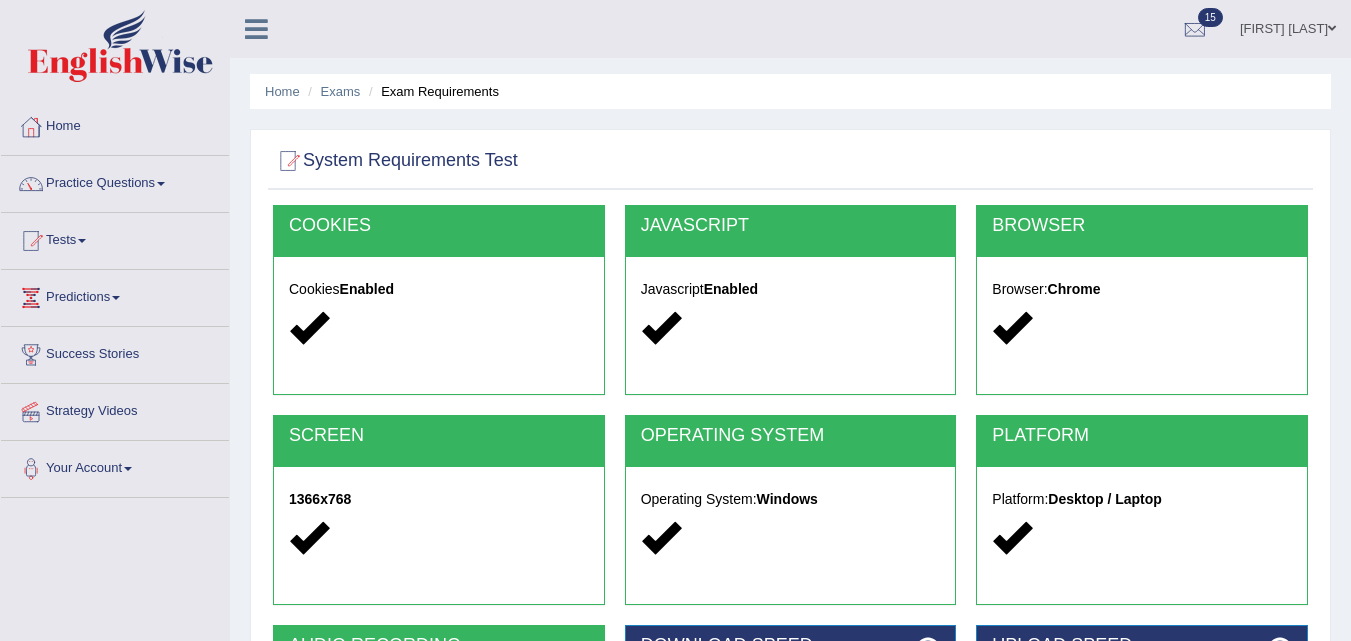 type 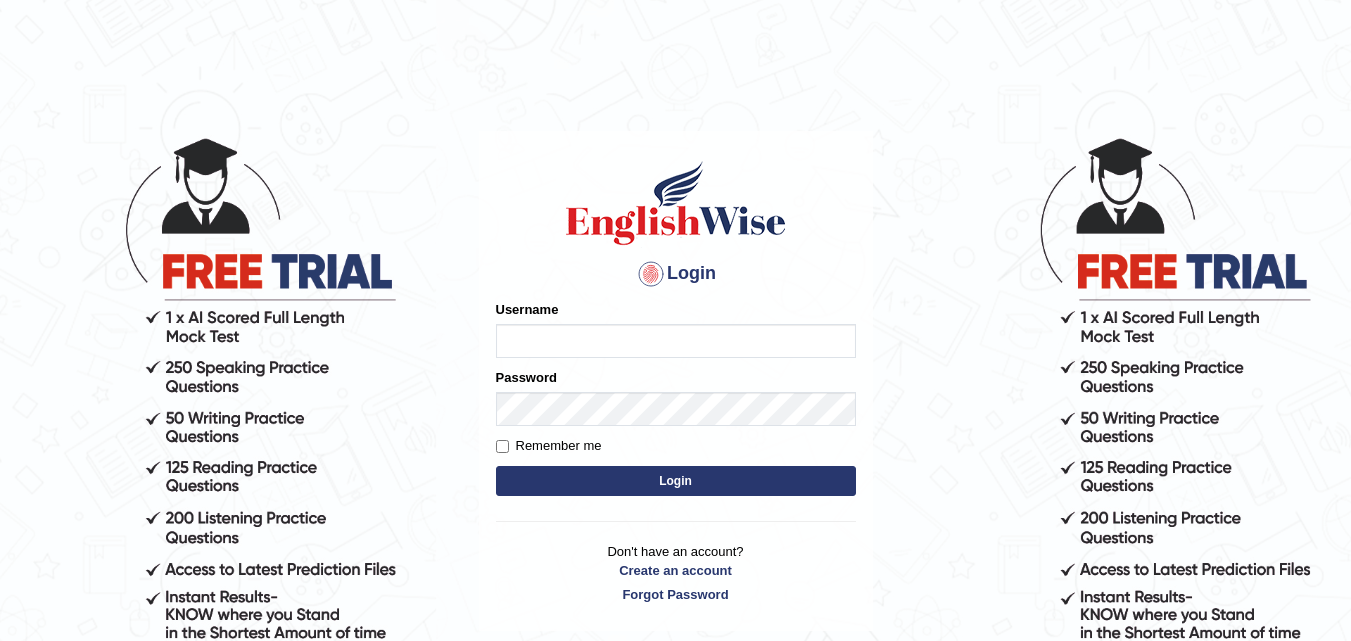 scroll, scrollTop: 0, scrollLeft: 0, axis: both 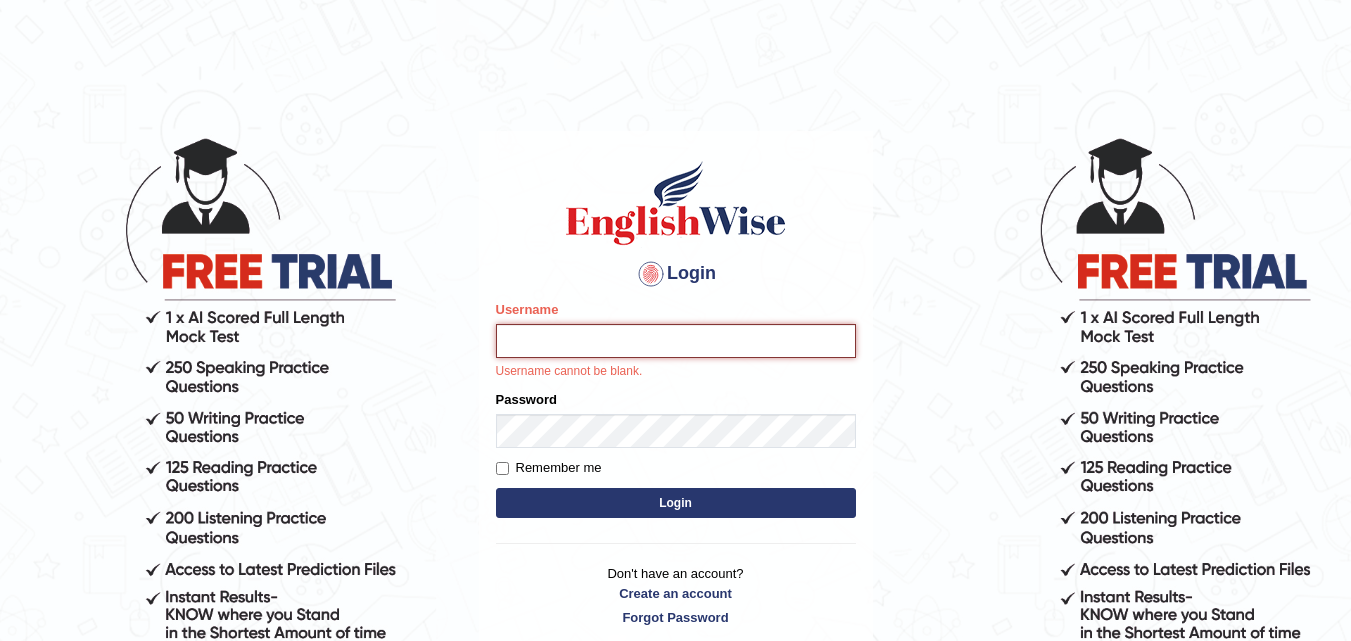 click on "Username" at bounding box center [676, 341] 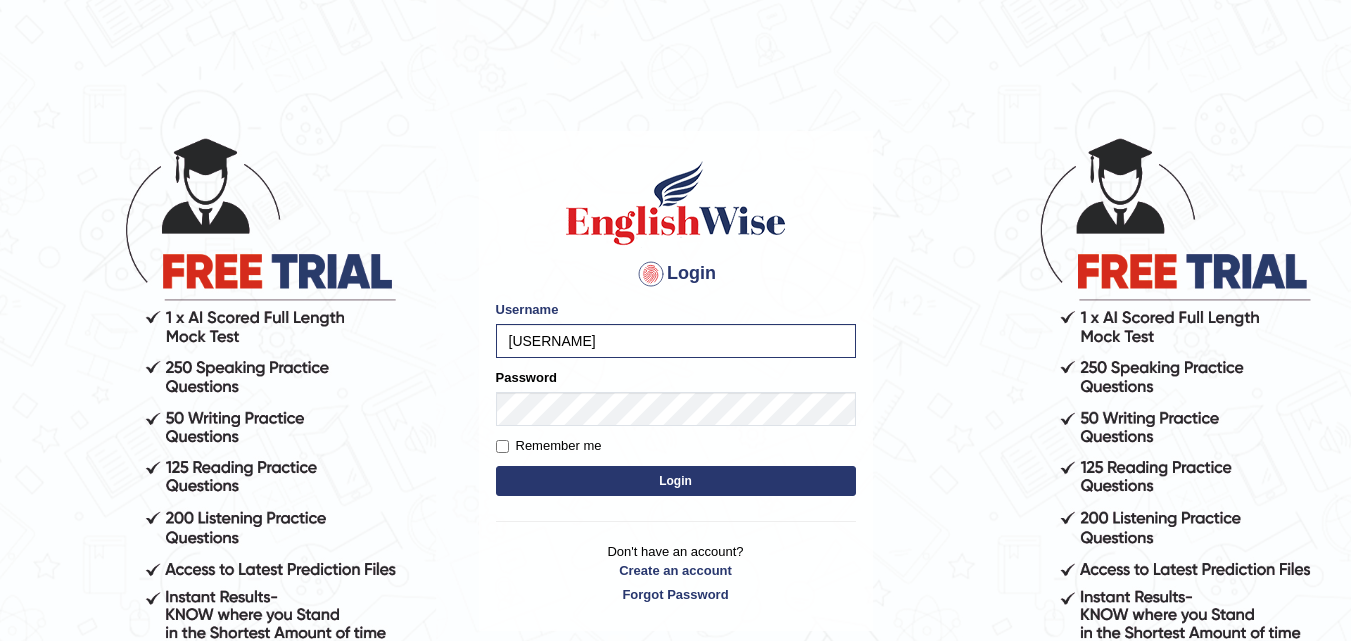 click on "Login" at bounding box center (676, 481) 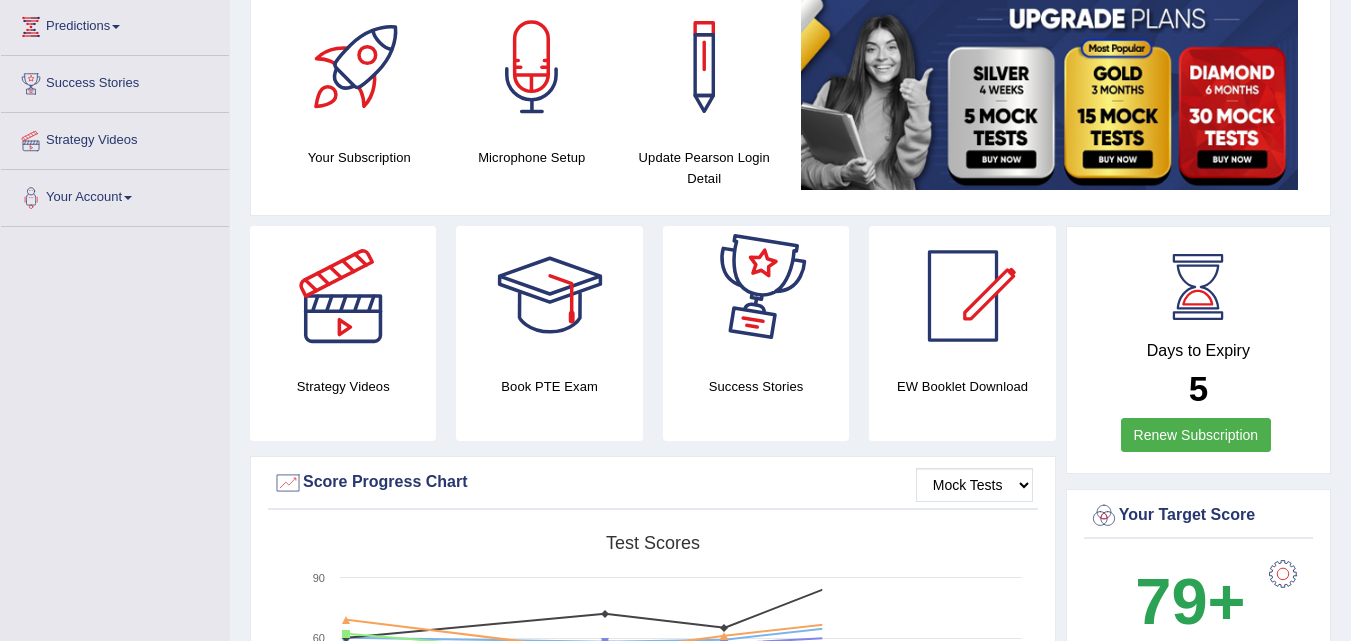 scroll, scrollTop: 324, scrollLeft: 0, axis: vertical 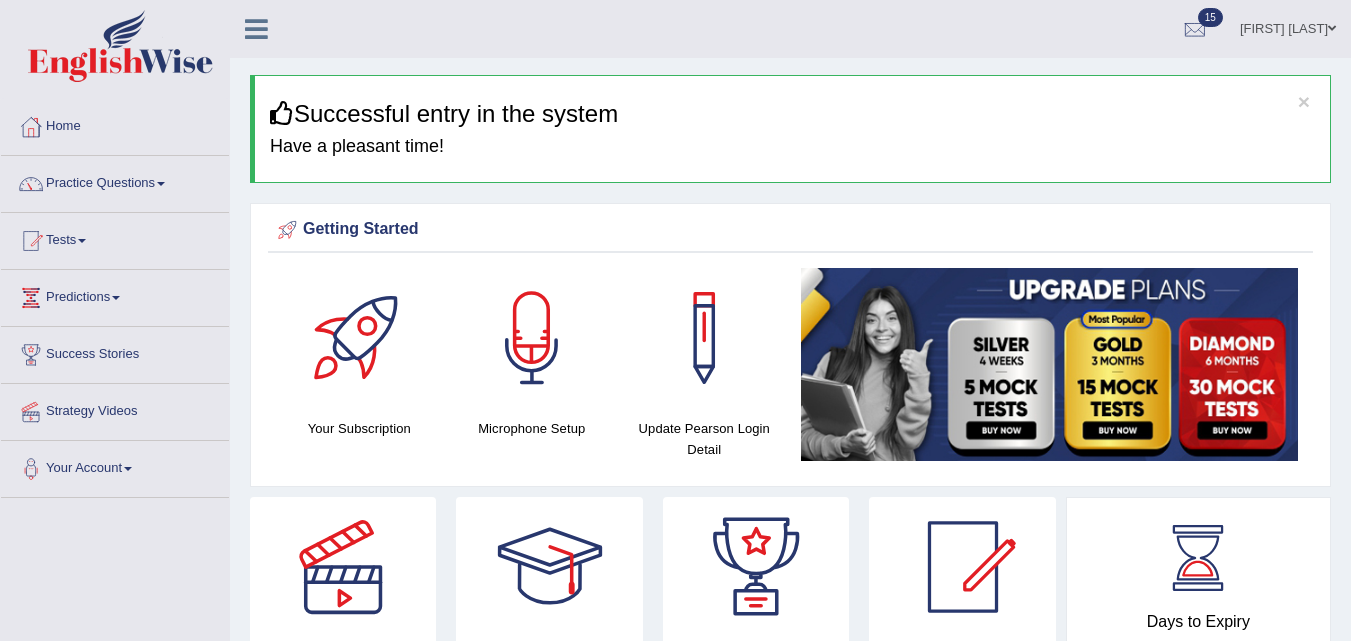 click on "Tests" at bounding box center (115, 238) 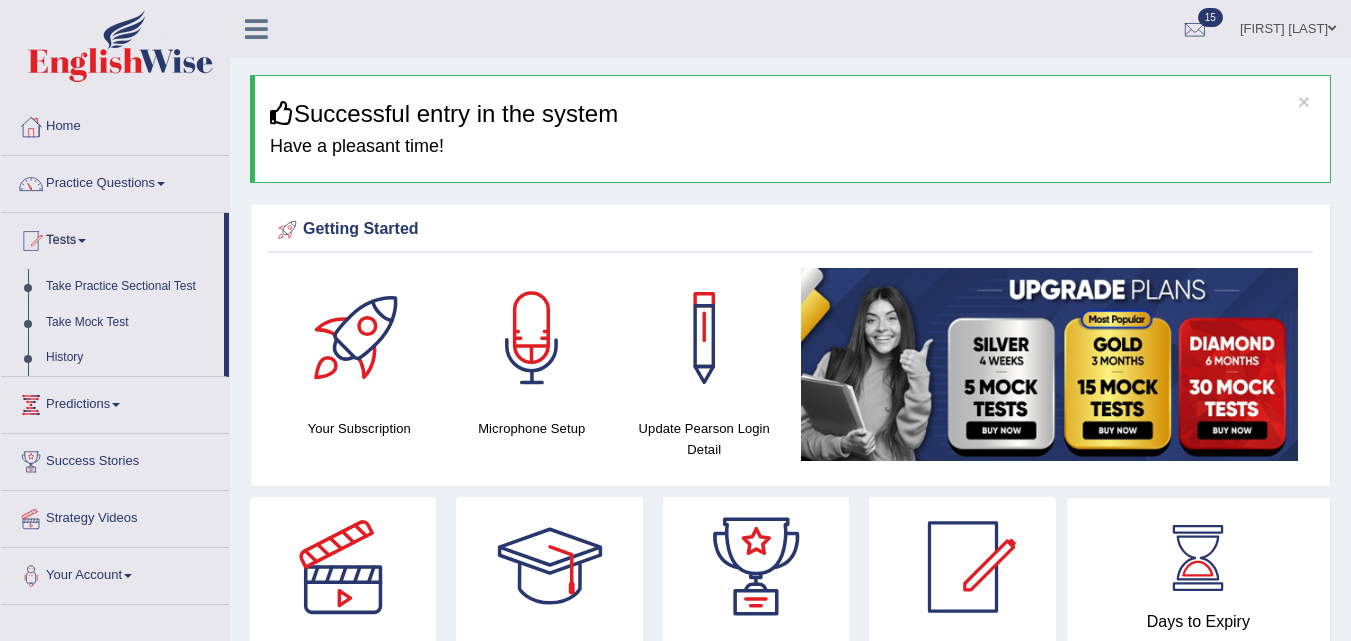 click on "Take Mock Test" at bounding box center (130, 323) 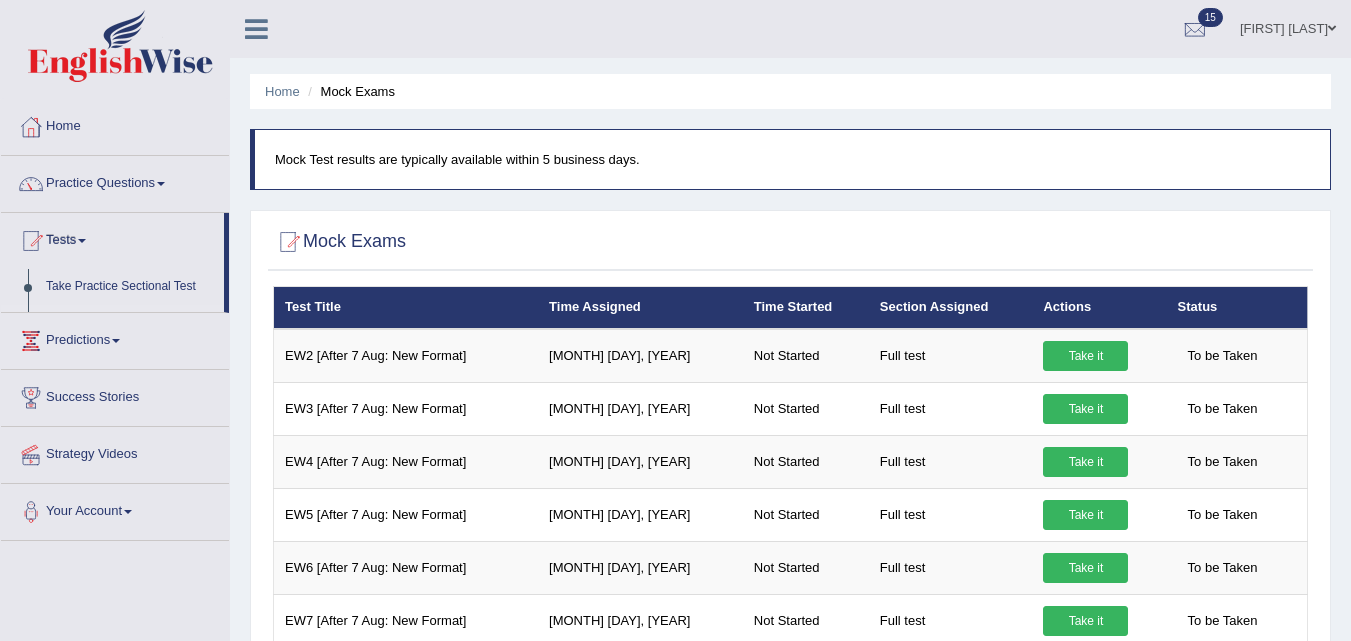 scroll, scrollTop: 0, scrollLeft: 0, axis: both 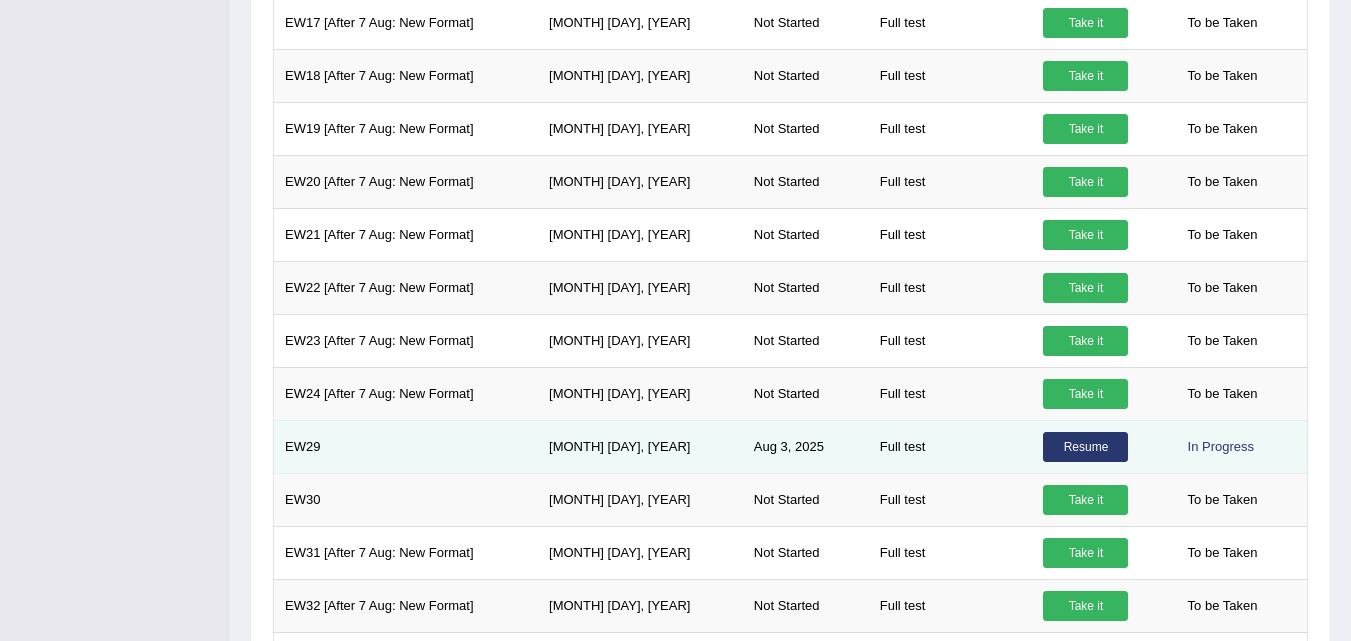 click on "Resume" at bounding box center (1085, 447) 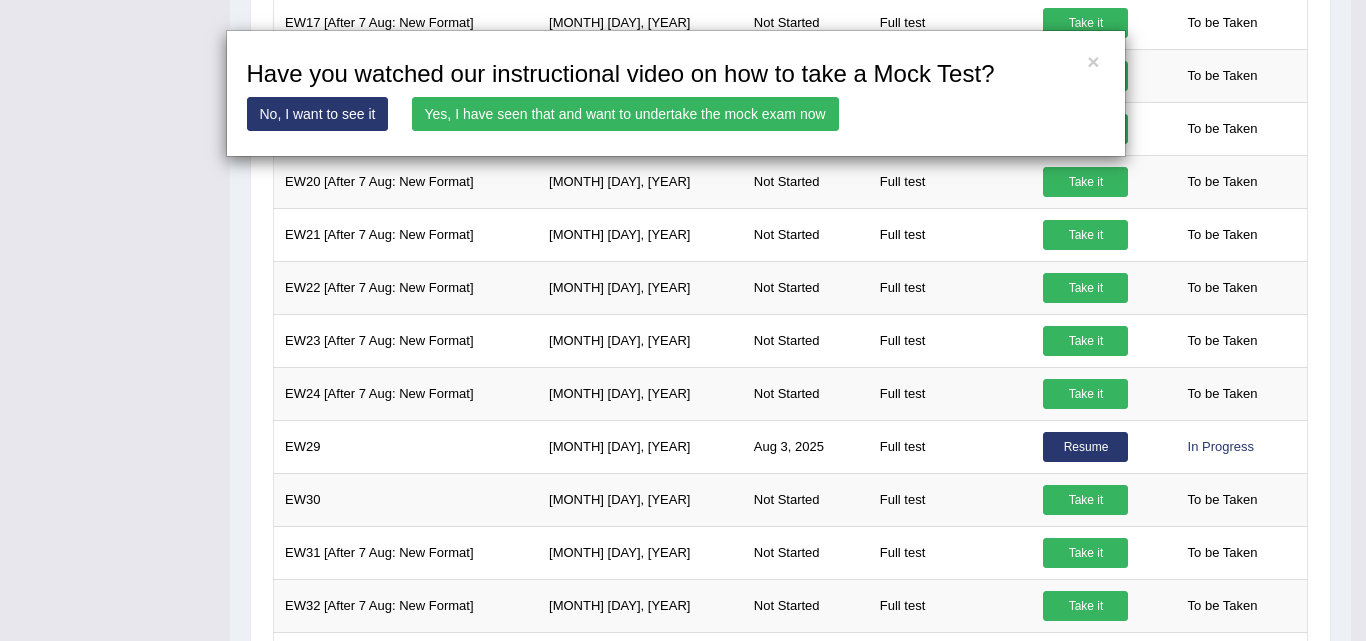 click on "Yes, I have seen that and want to undertake the mock exam now" at bounding box center (625, 114) 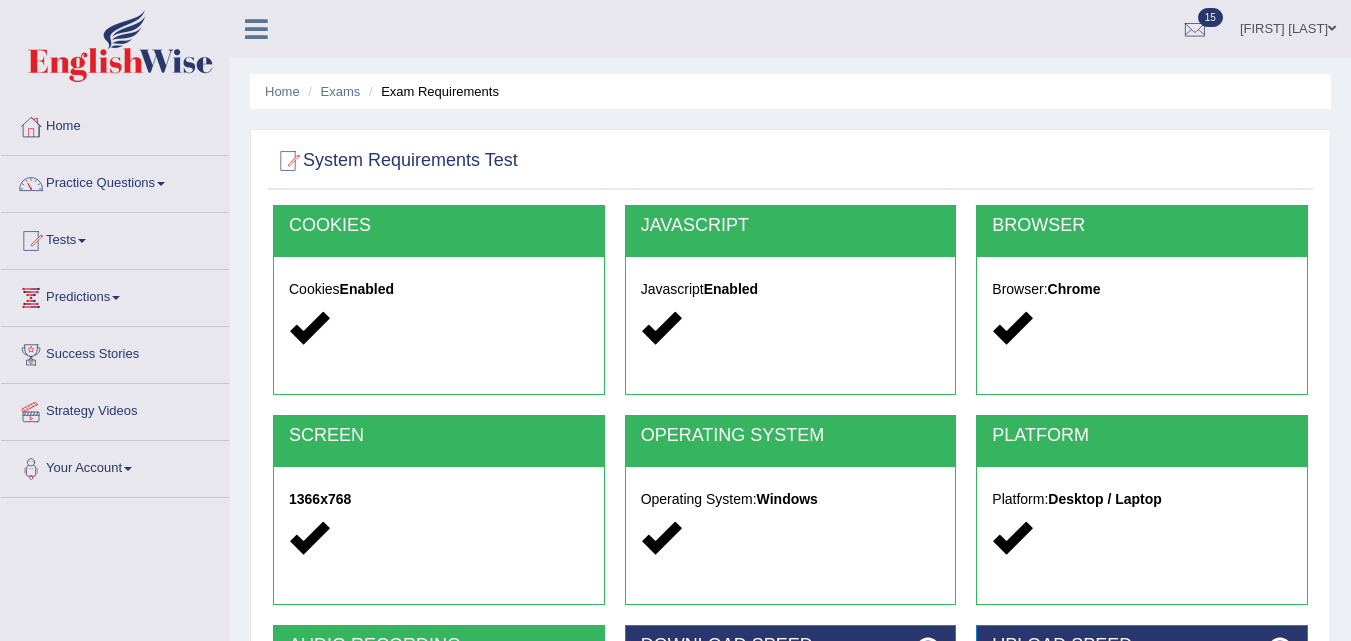 scroll, scrollTop: 0, scrollLeft: 0, axis: both 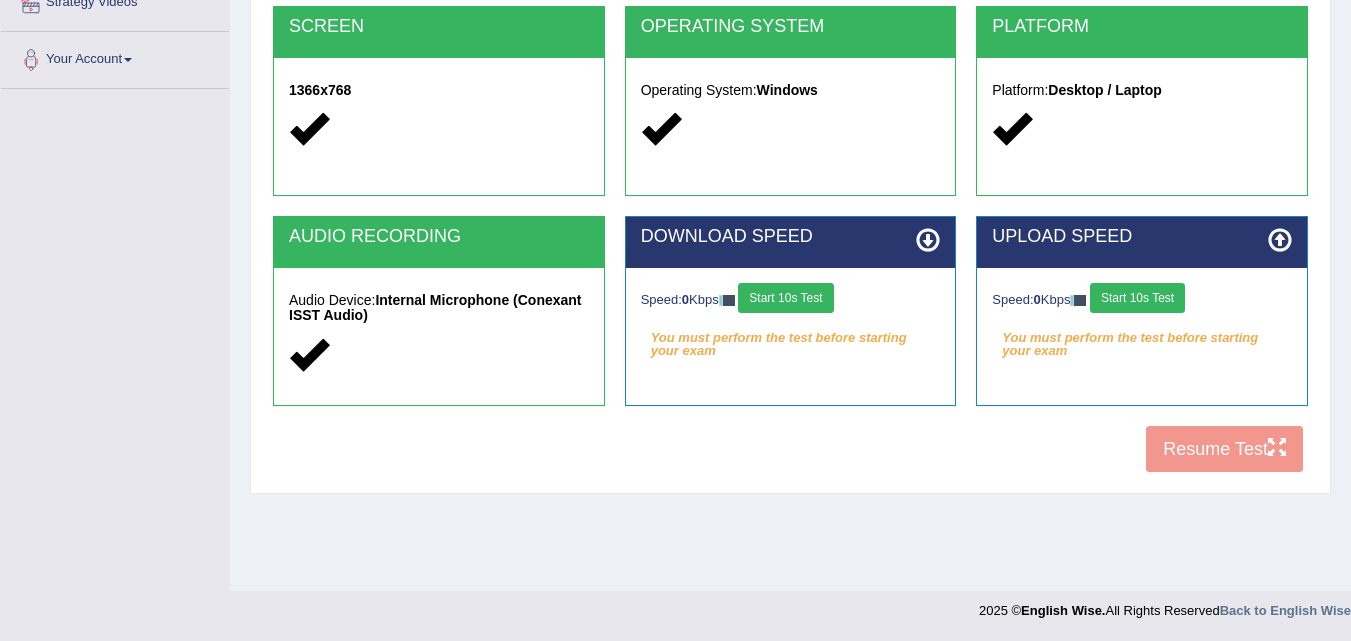 click on "Start 10s Test" at bounding box center (785, 298) 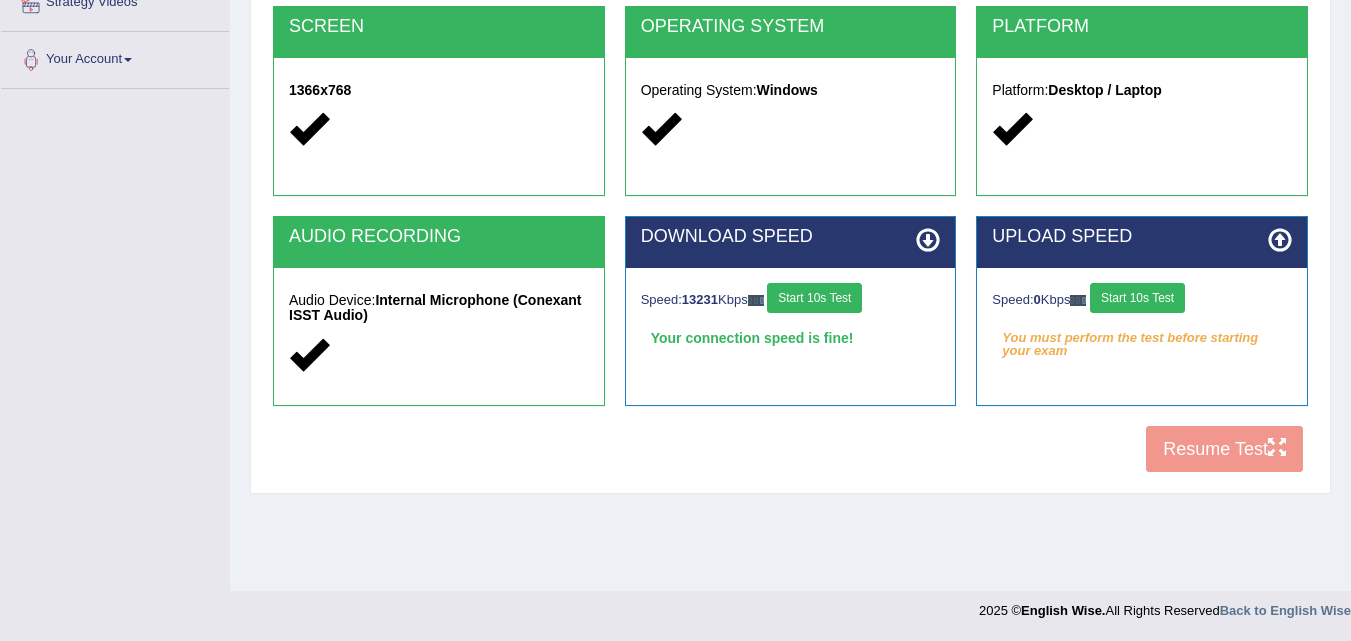 click on "Start 10s Test" at bounding box center (1137, 298) 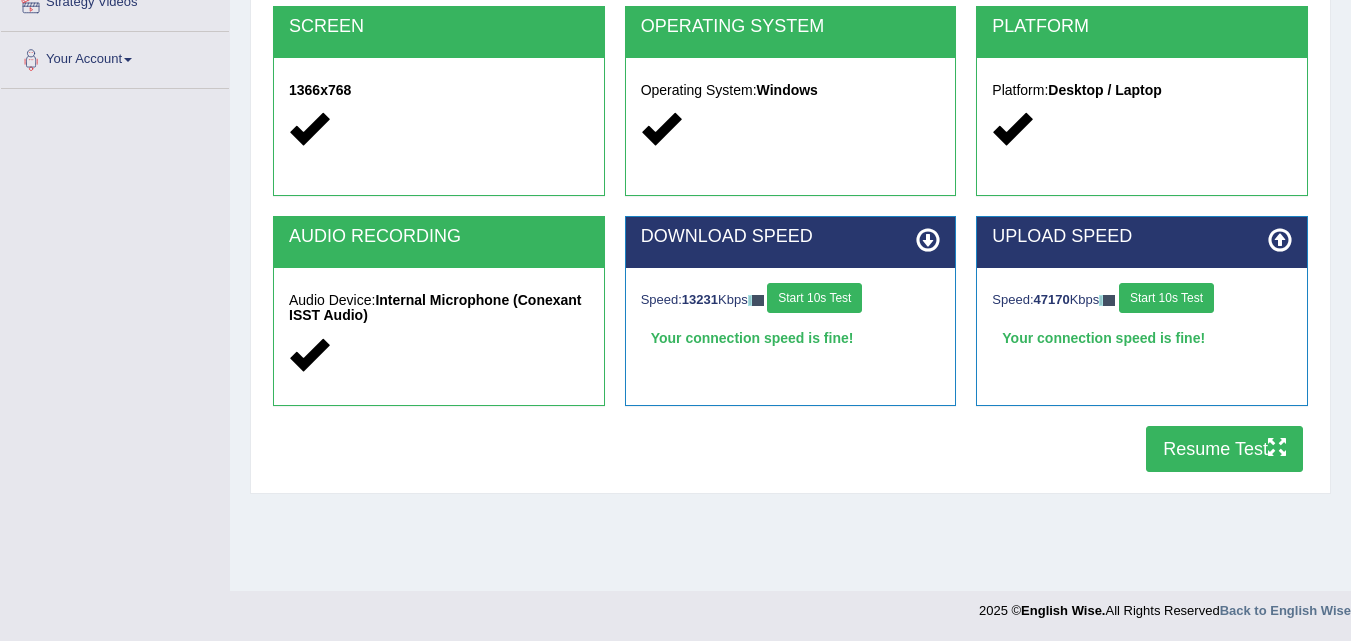 click on "Resume Test" at bounding box center (1224, 449) 